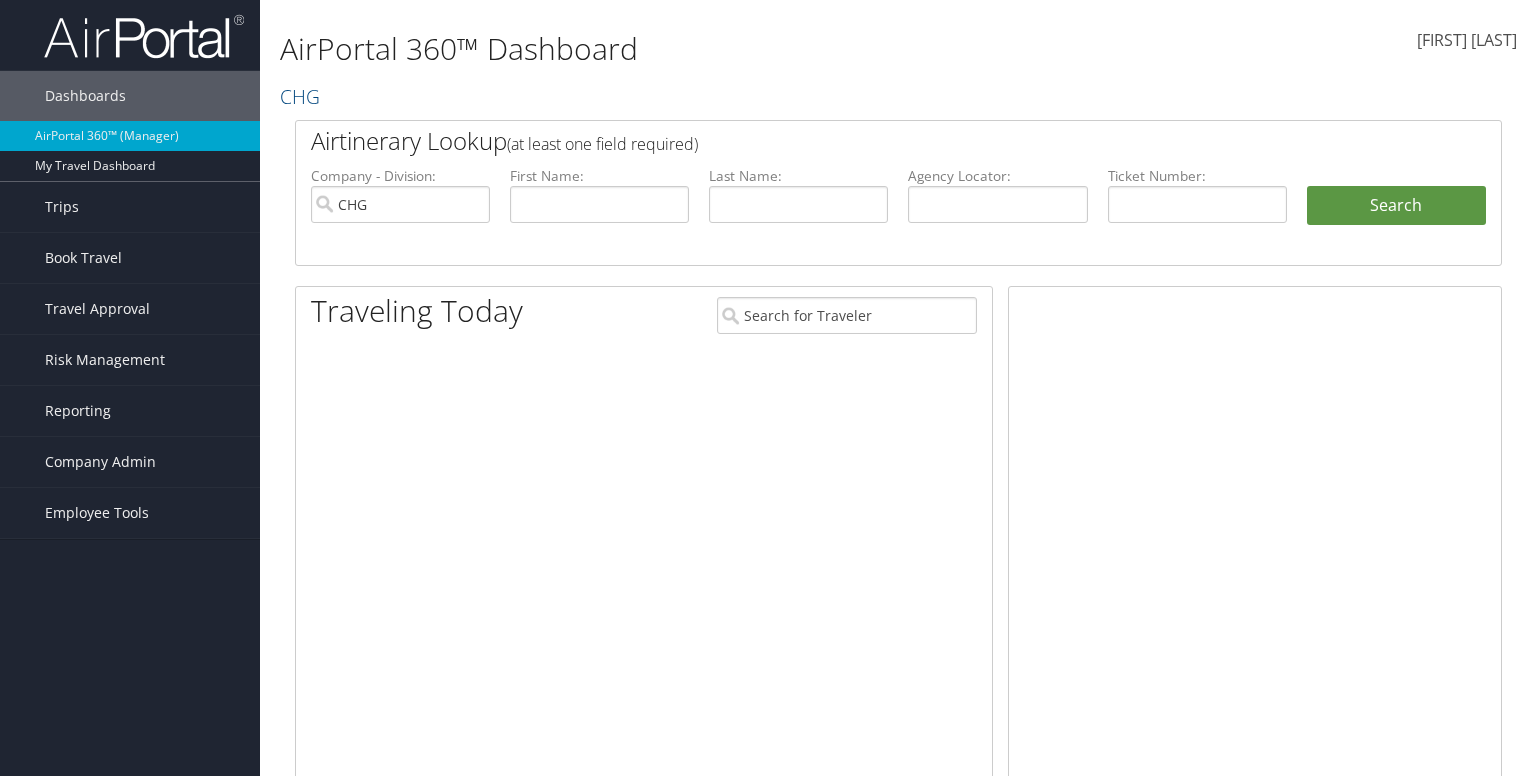 scroll, scrollTop: 0, scrollLeft: 0, axis: both 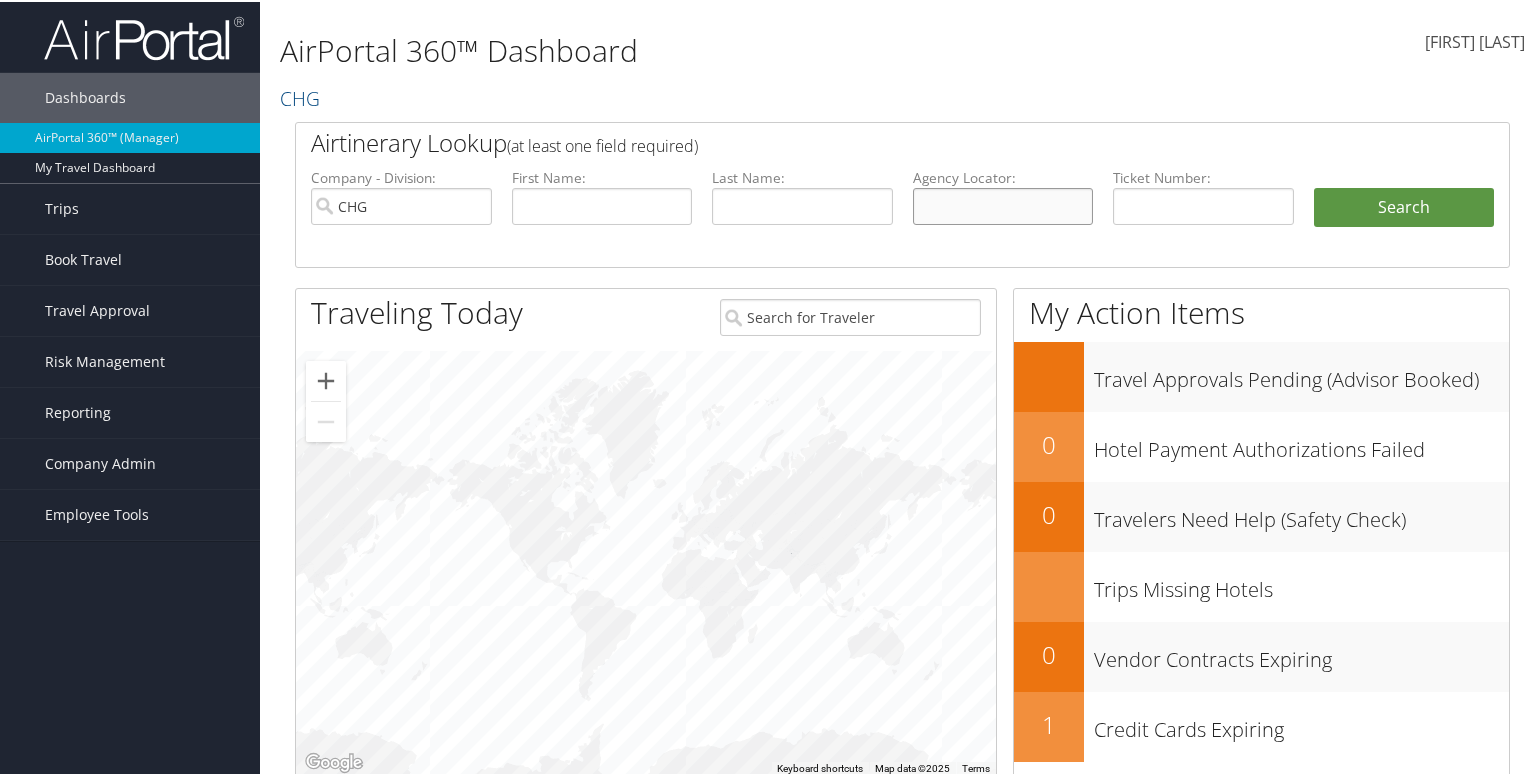 click at bounding box center (1003, 204) 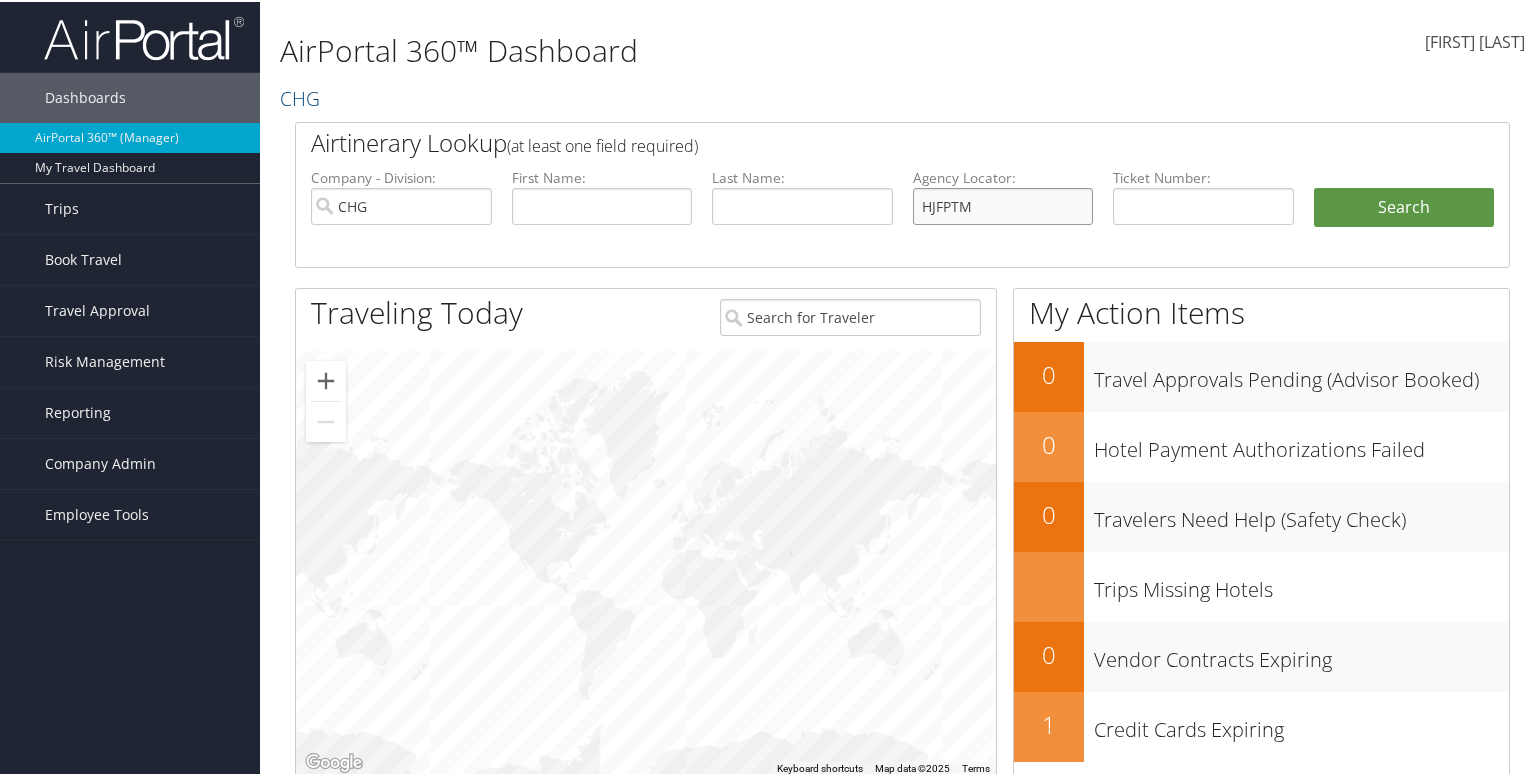 type on "HJFPTM" 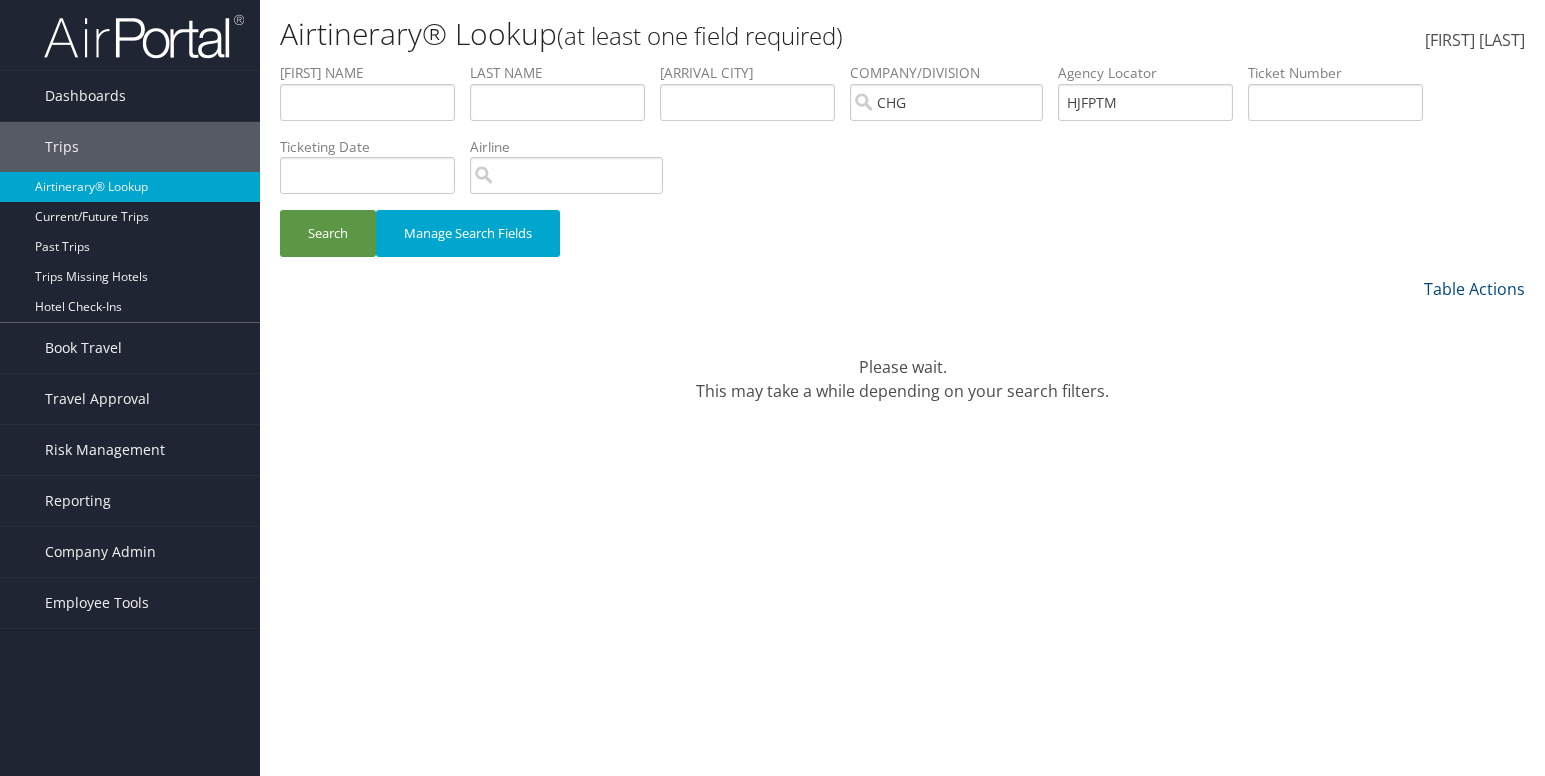 scroll, scrollTop: 0, scrollLeft: 0, axis: both 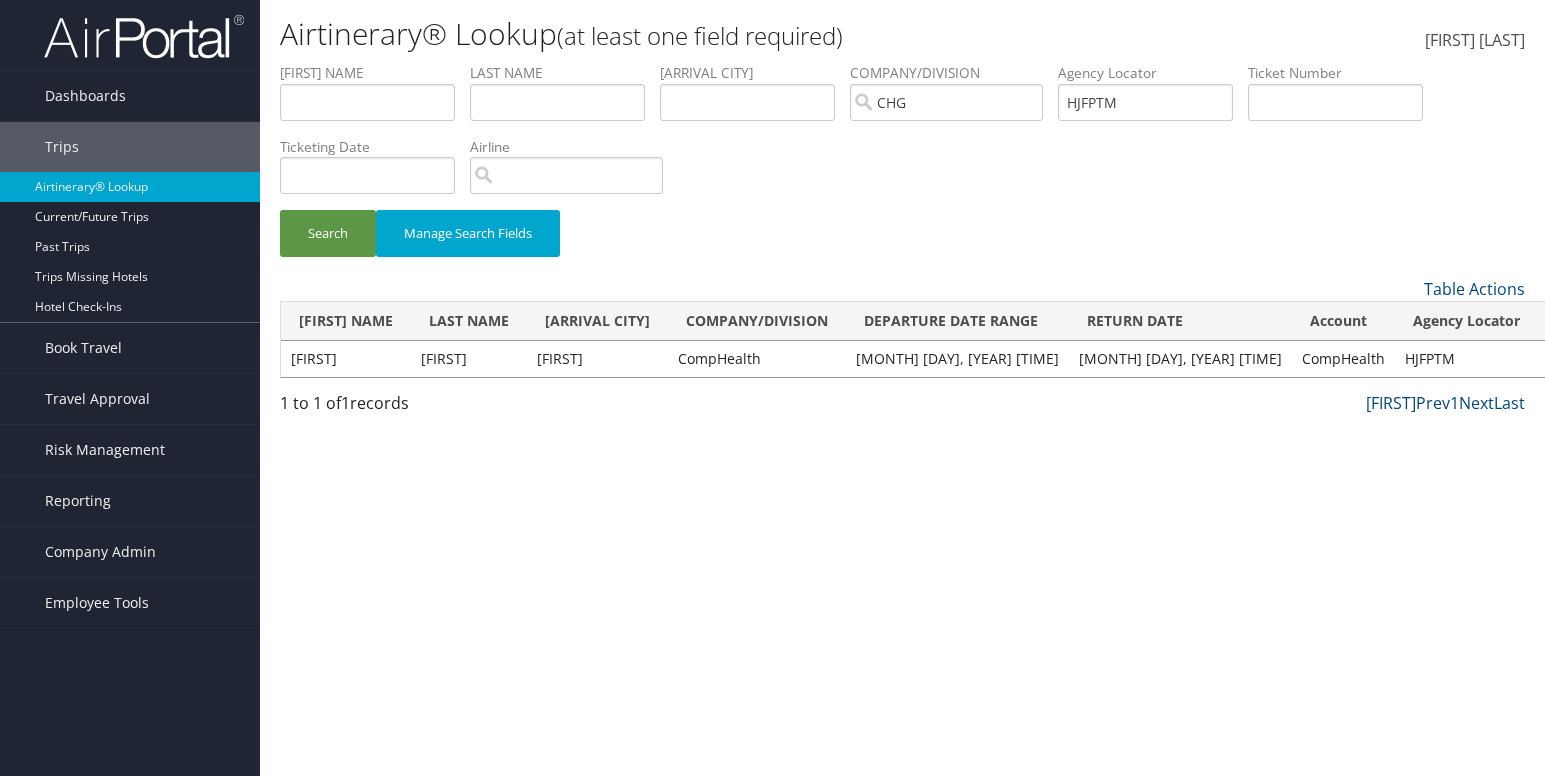 click on "View" at bounding box center (1563, 358) 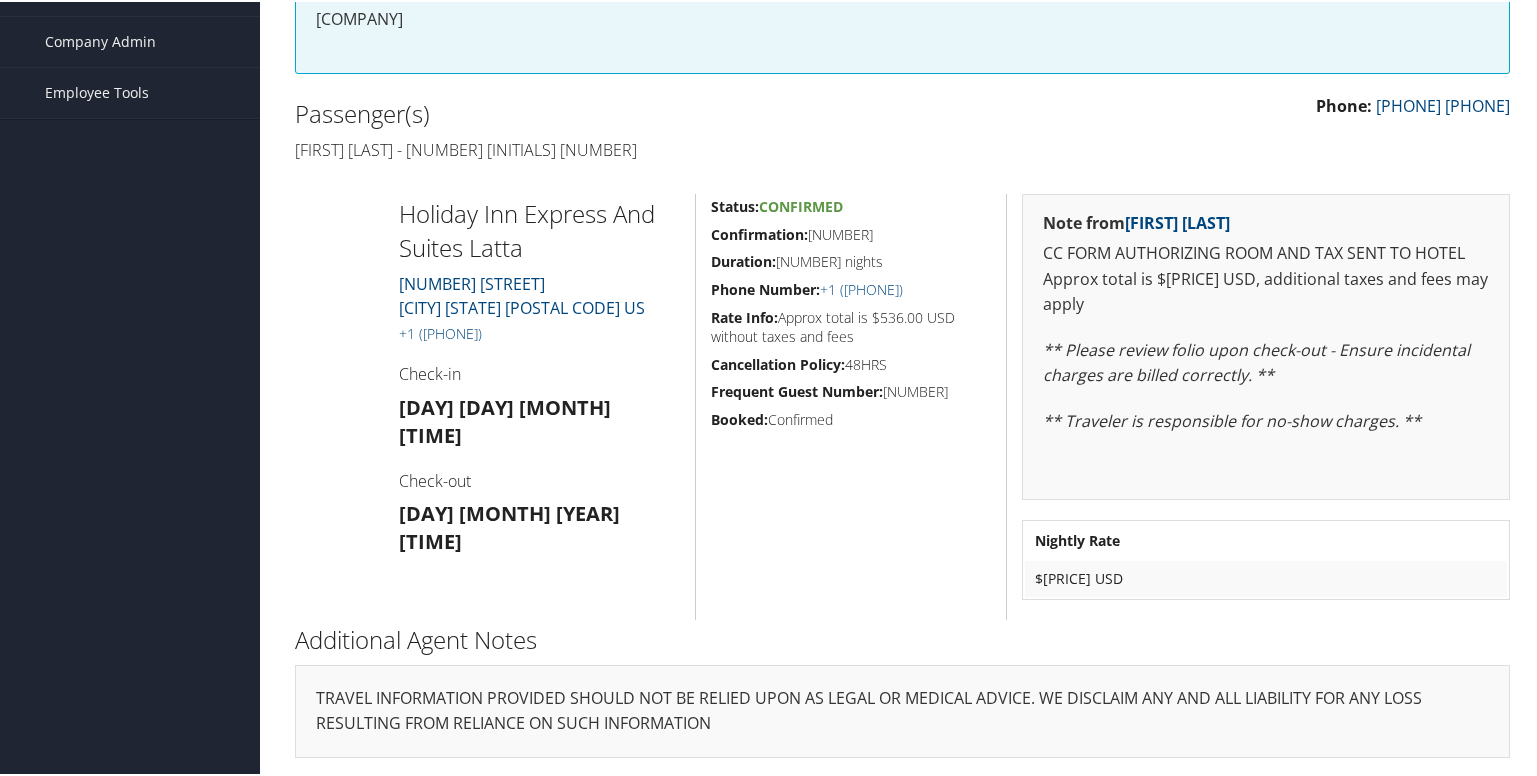 scroll, scrollTop: 371, scrollLeft: 0, axis: vertical 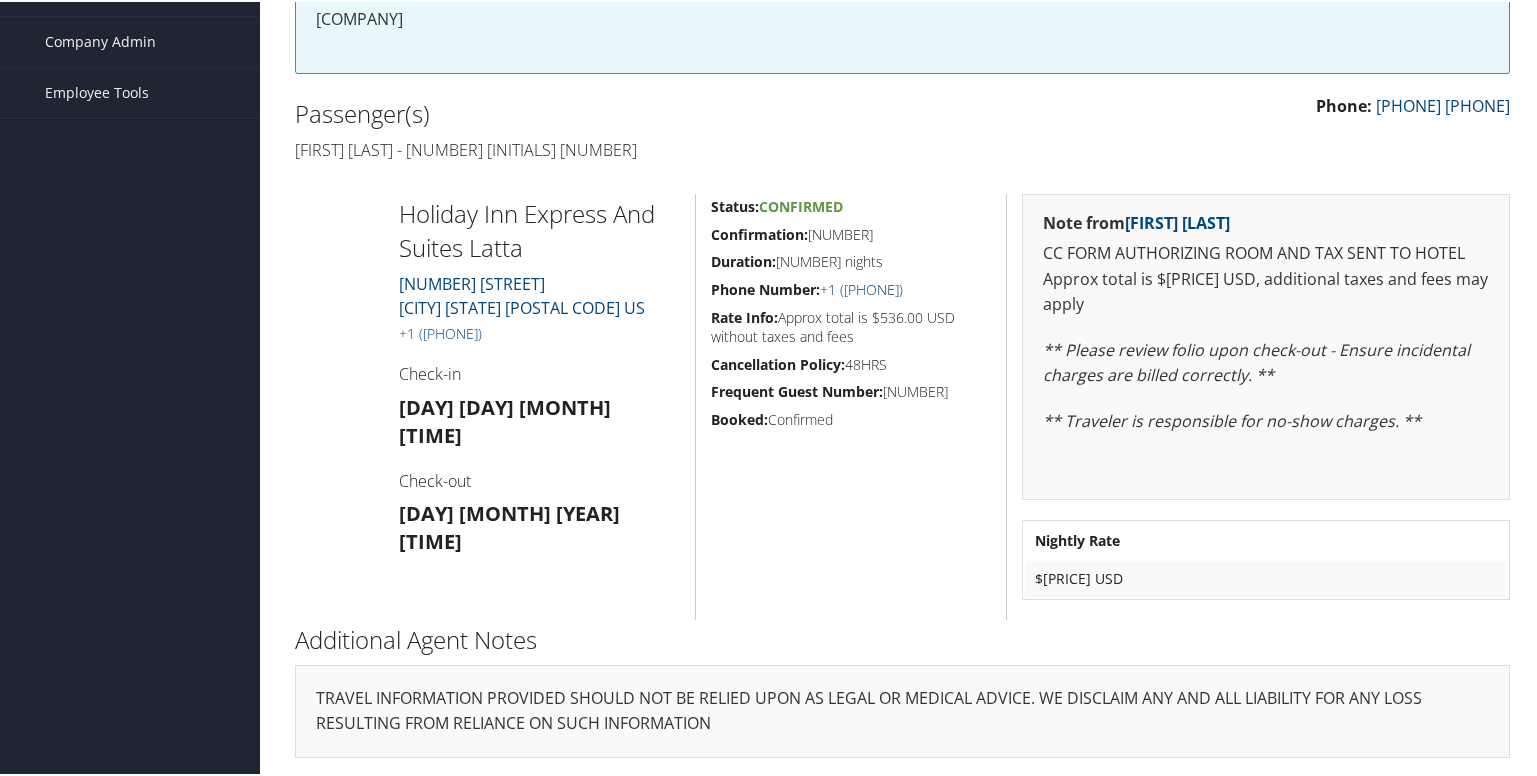drag, startPoint x: 956, startPoint y: 285, endPoint x: 842, endPoint y: 283, distance: 114.01754 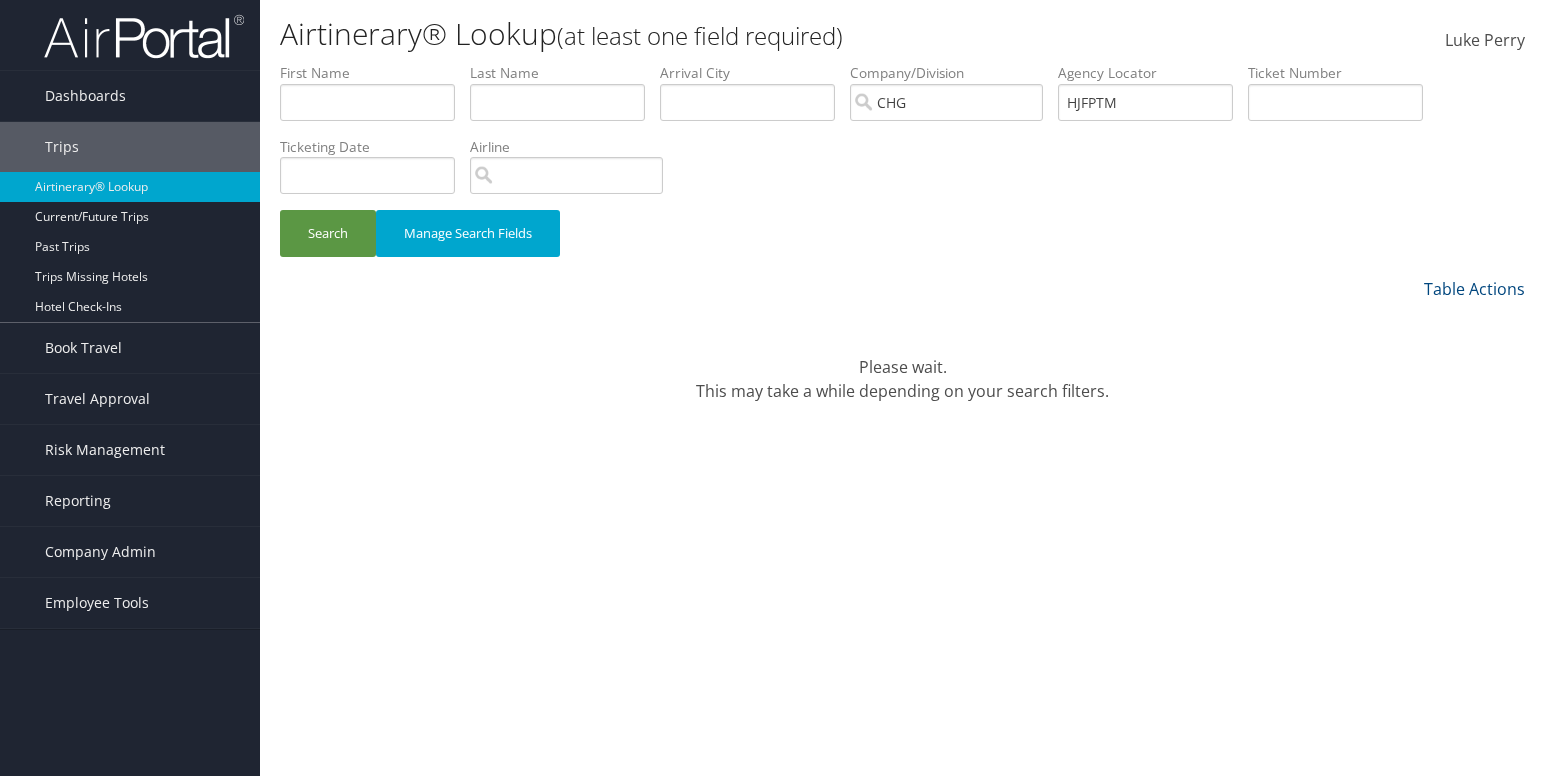 scroll, scrollTop: 0, scrollLeft: 0, axis: both 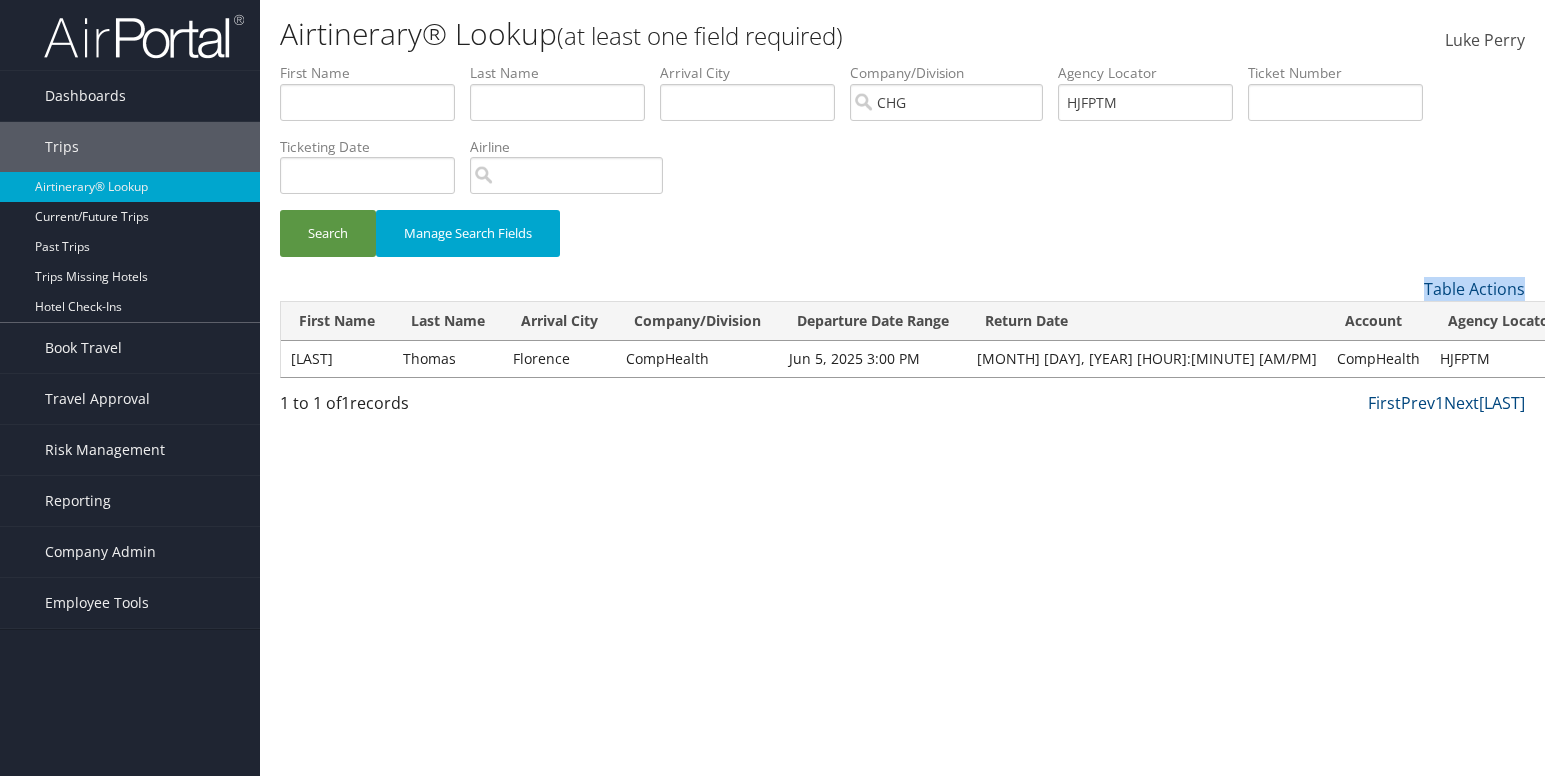 drag, startPoint x: 643, startPoint y: 278, endPoint x: 619, endPoint y: 389, distance: 113.56496 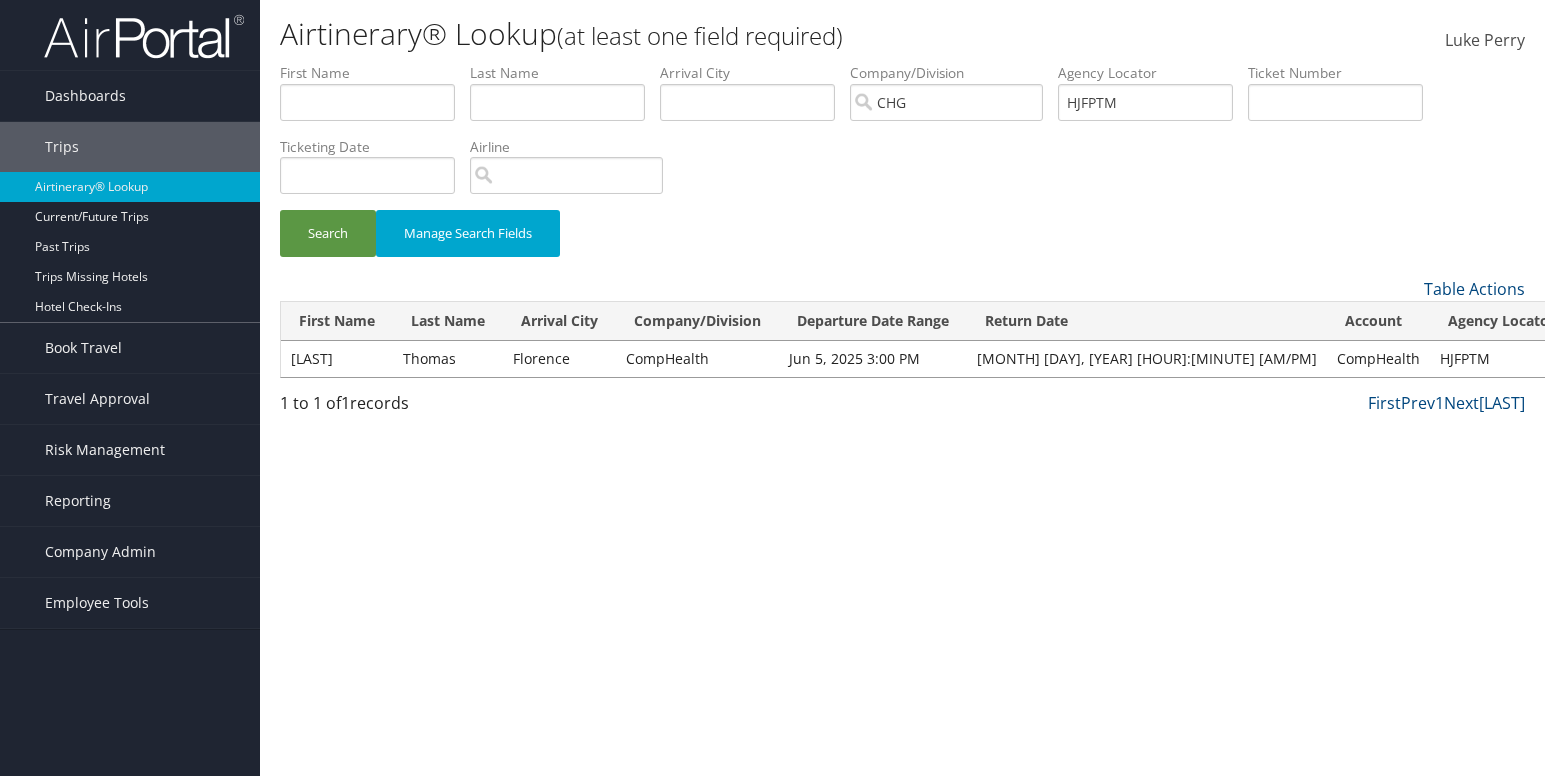 drag, startPoint x: 620, startPoint y: 391, endPoint x: 652, endPoint y: 438, distance: 56.859474 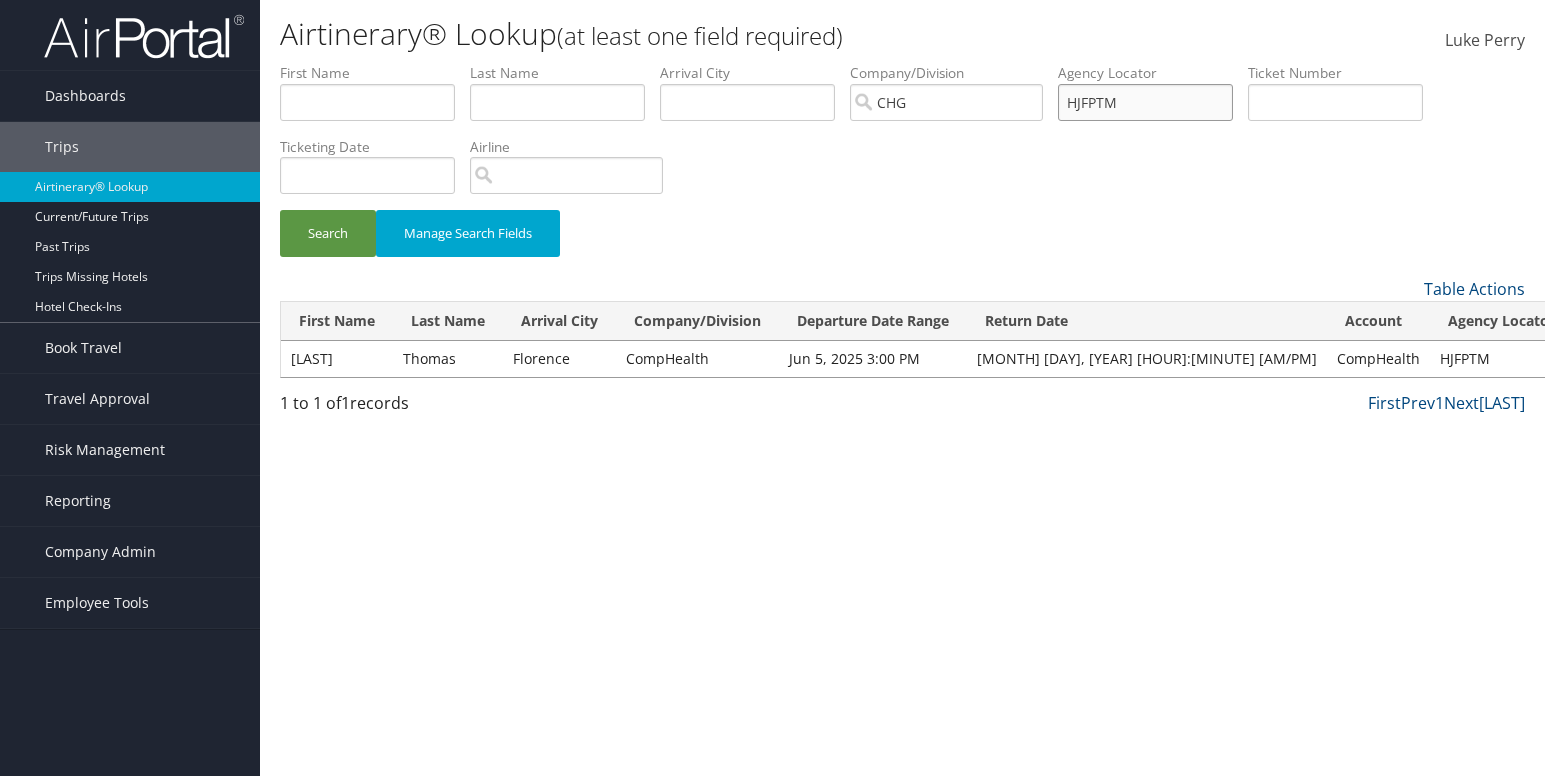 click on "HJFPTM" at bounding box center (367, 102) 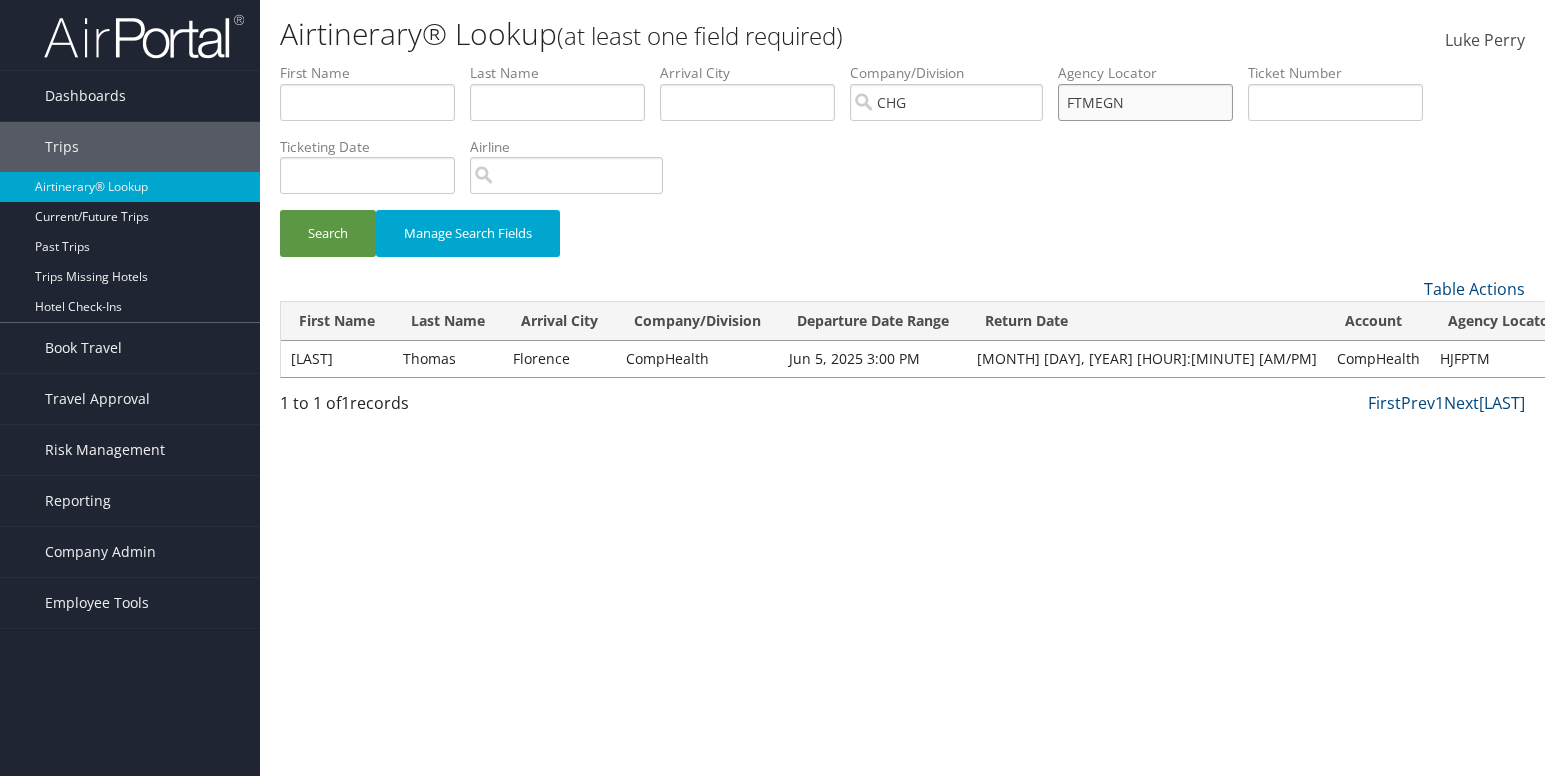 click on "Search" at bounding box center (328, 233) 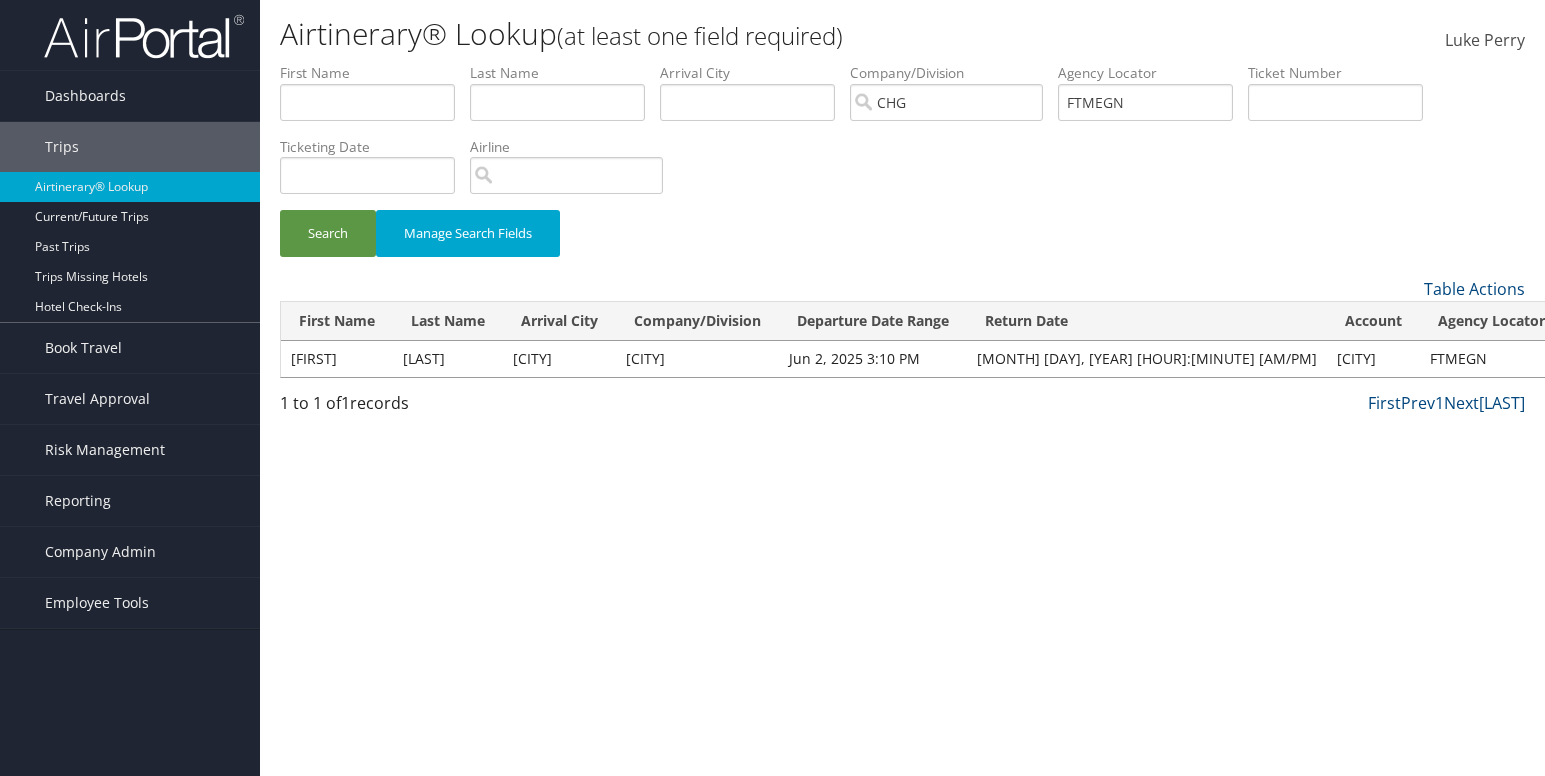 click on "View" at bounding box center [1588, 358] 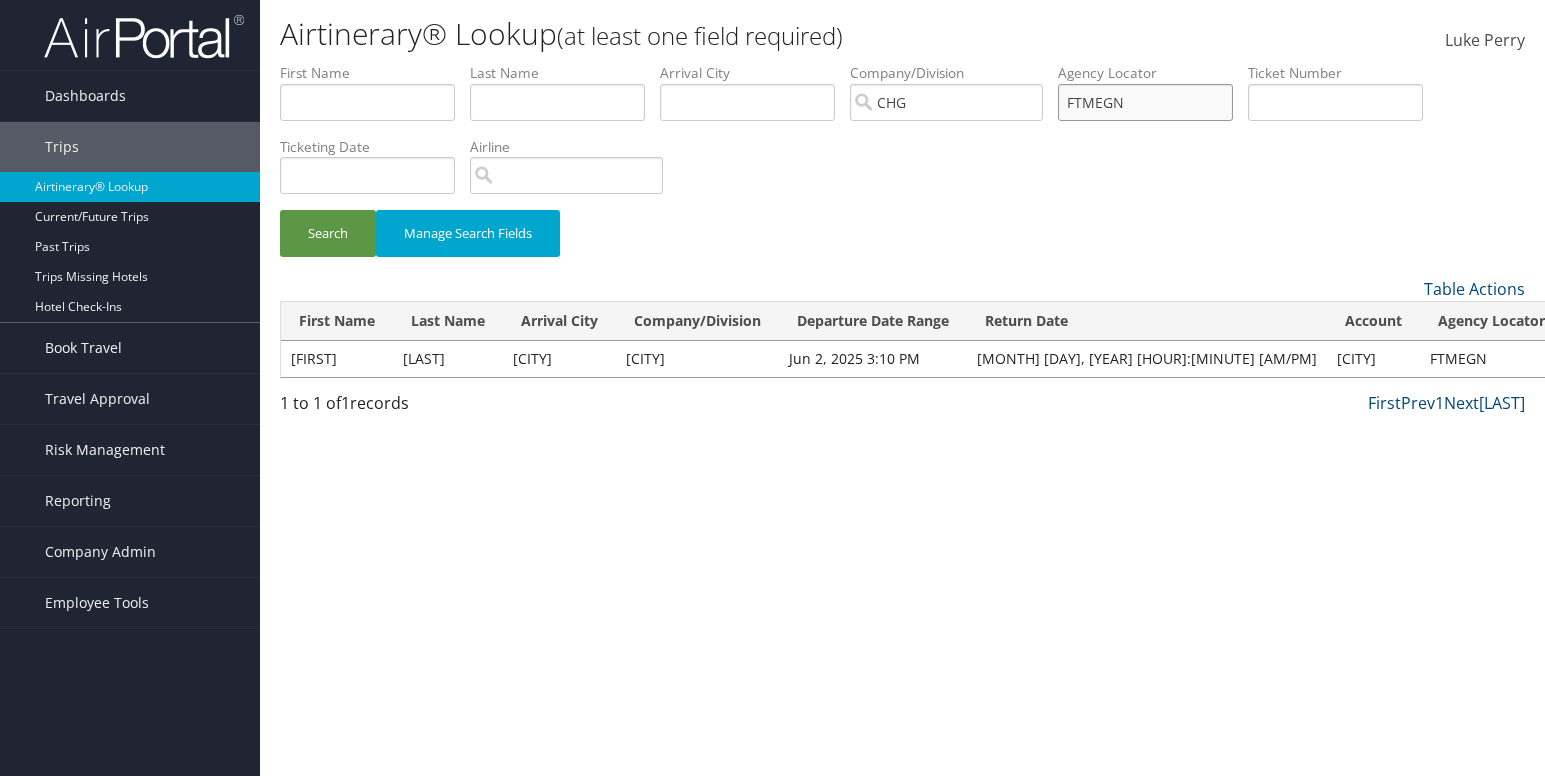 click on "FTMEGN" at bounding box center (367, 102) 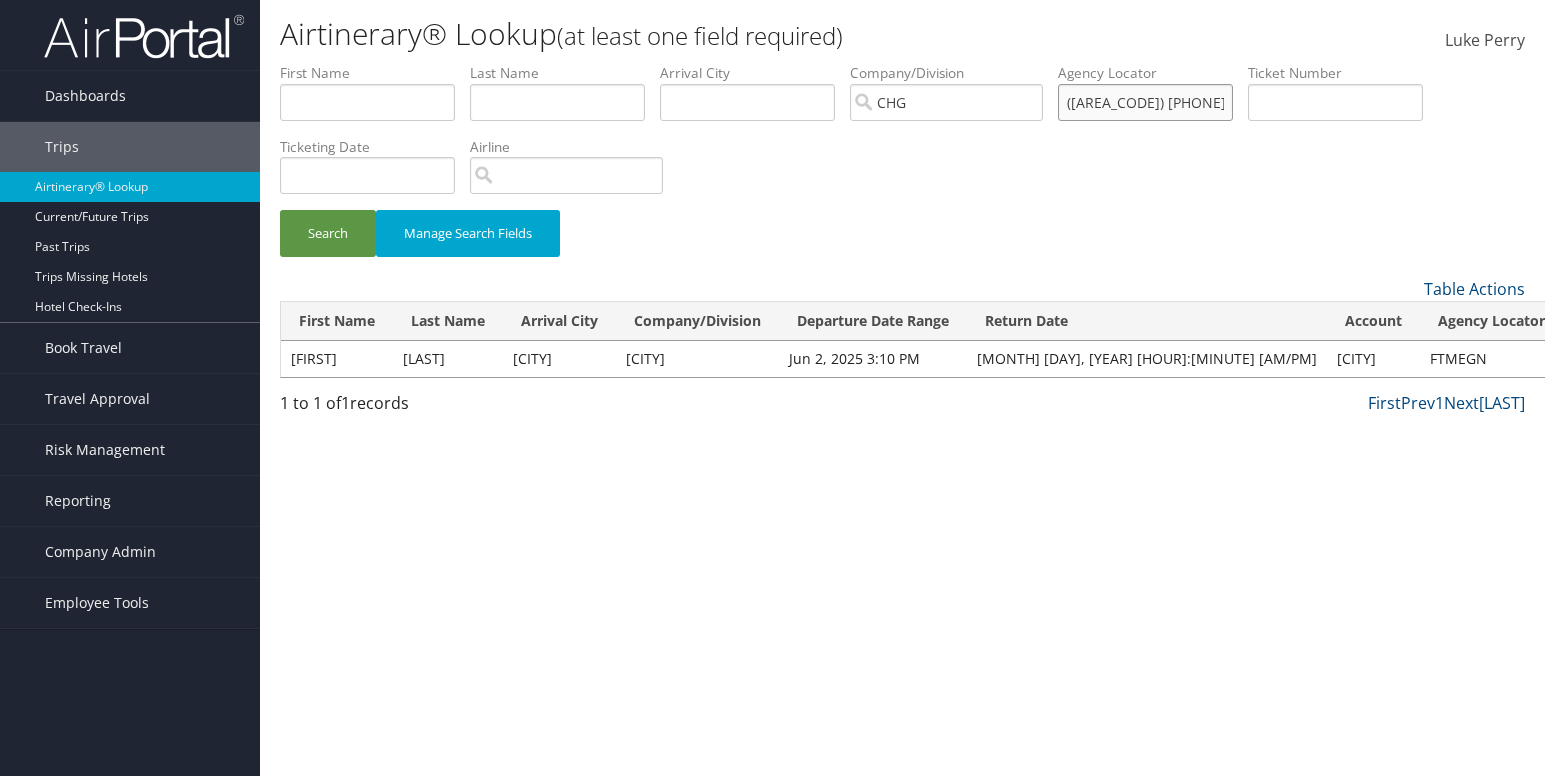 click on "229) 405-2613" at bounding box center (367, 102) 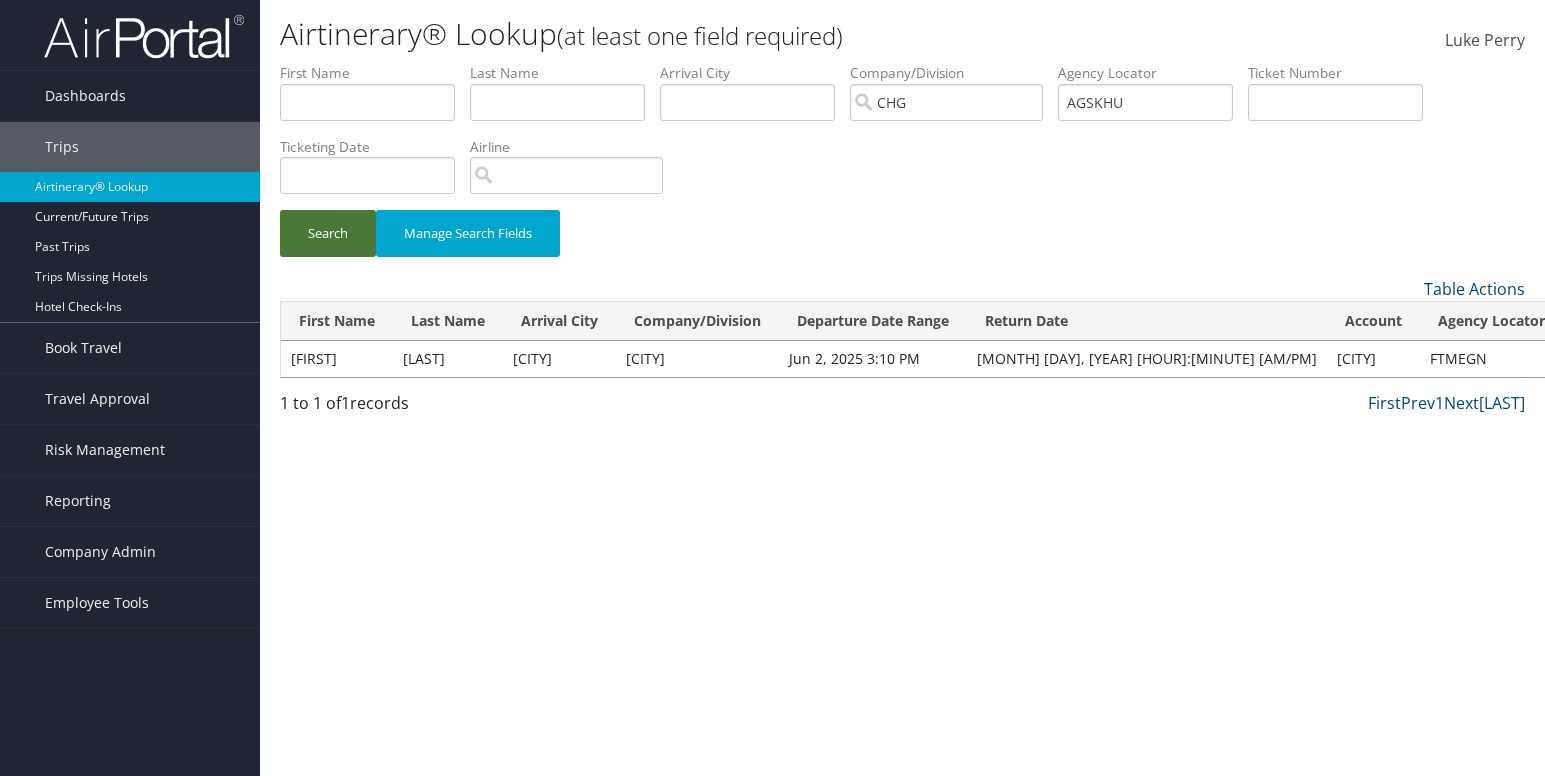 click on "Search" at bounding box center (328, 233) 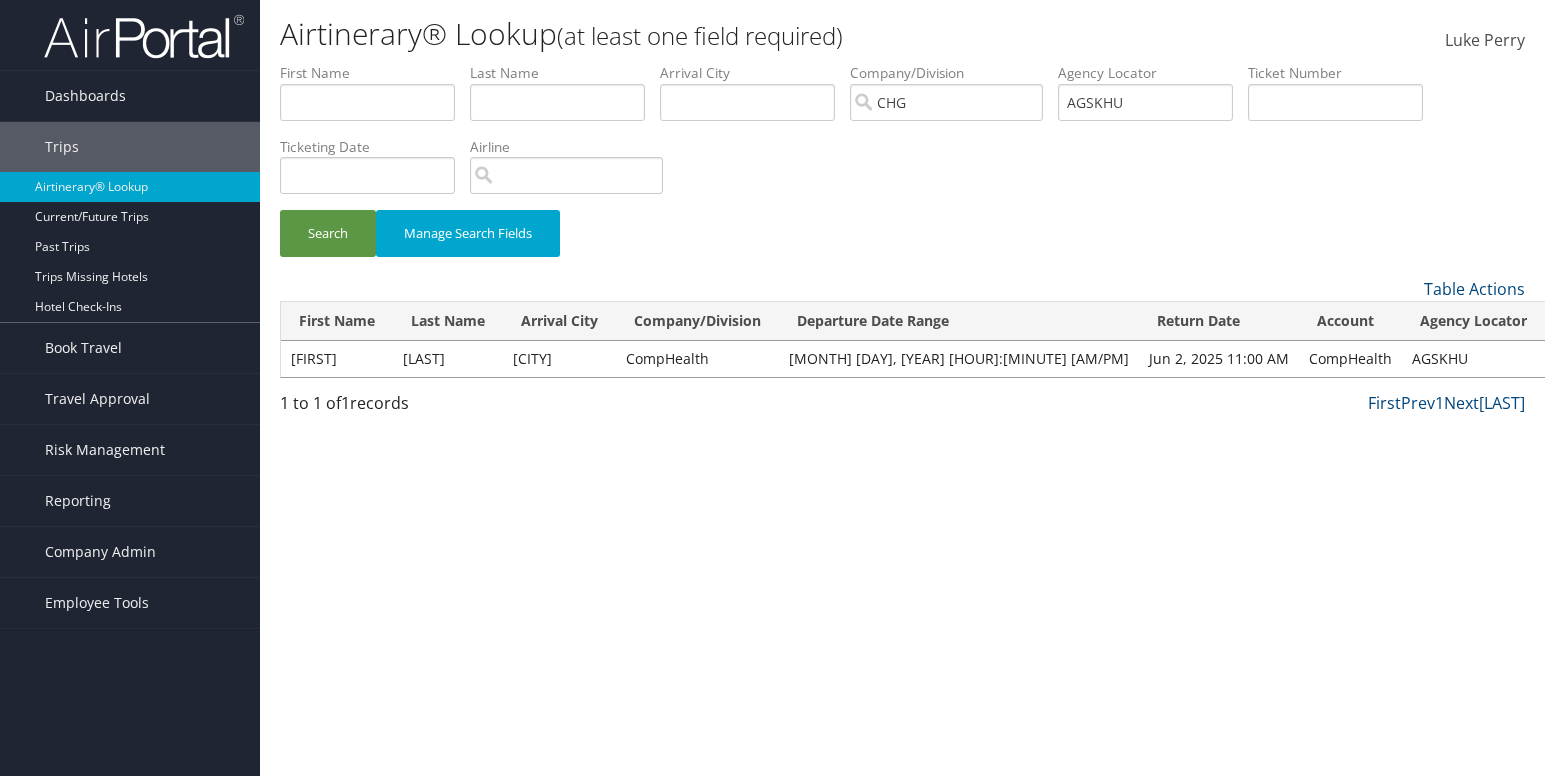 click on "View" at bounding box center [1570, 358] 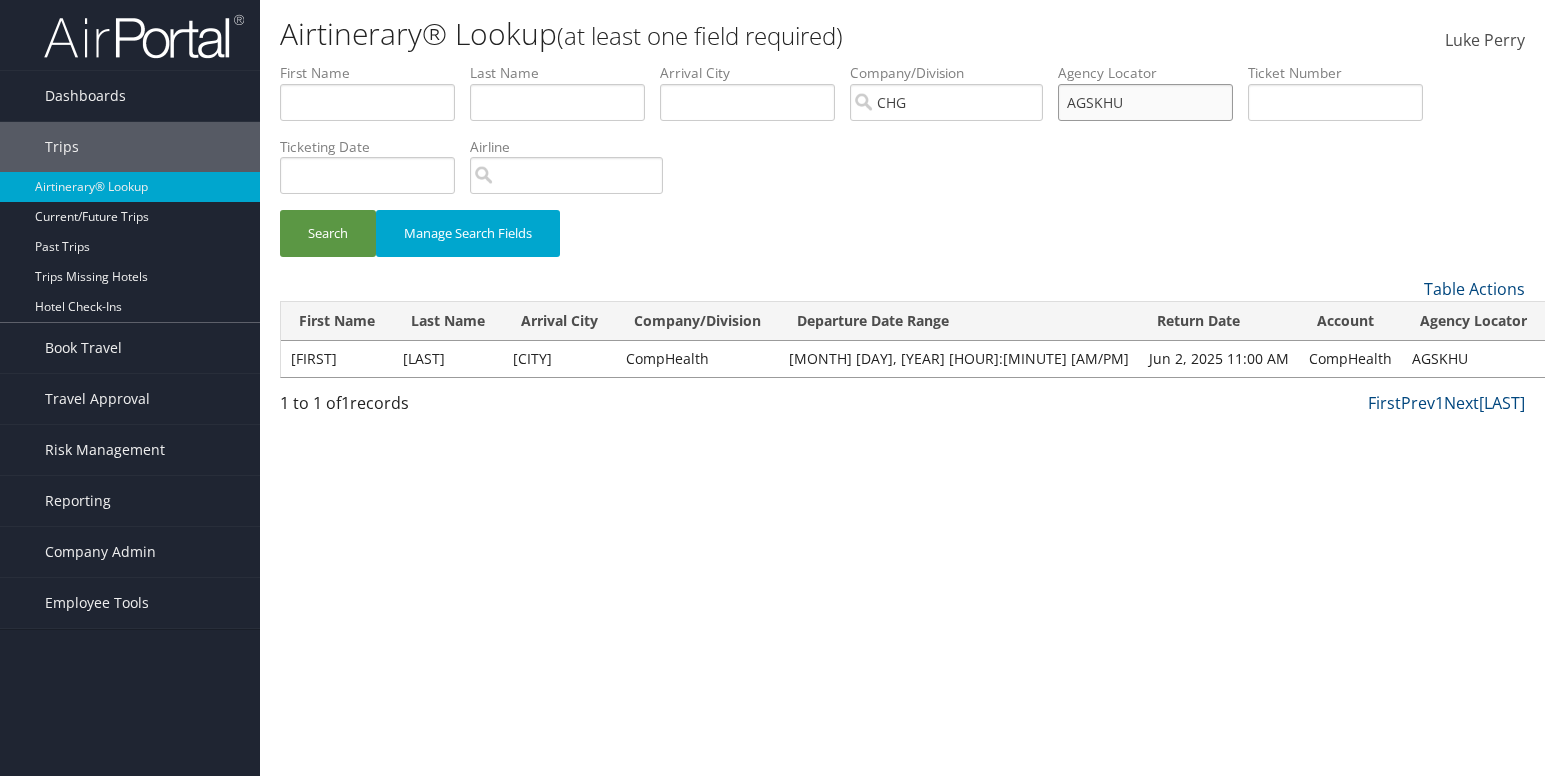 click on "AGSKHU" at bounding box center [367, 102] 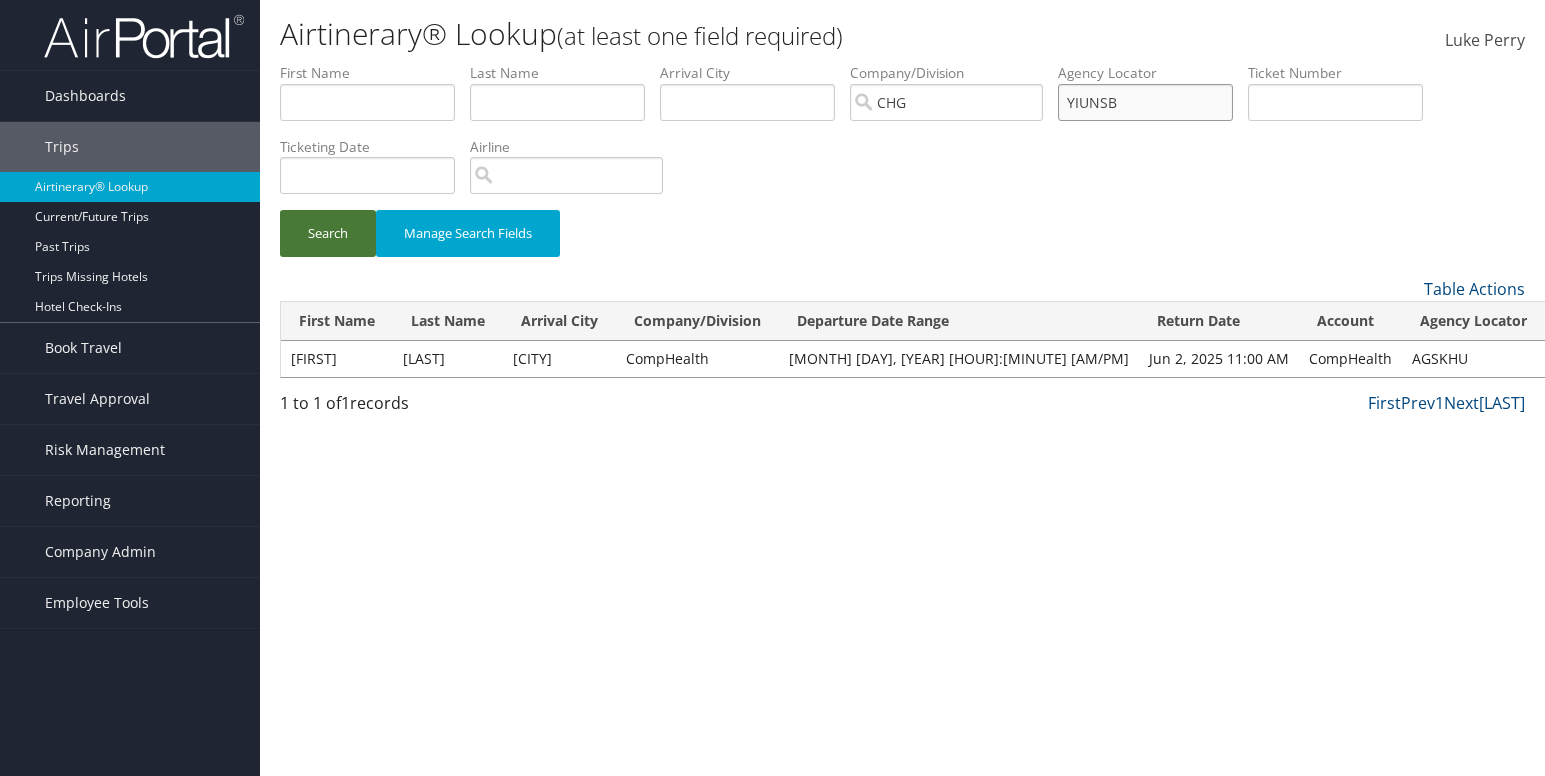 type on "YIUNSB" 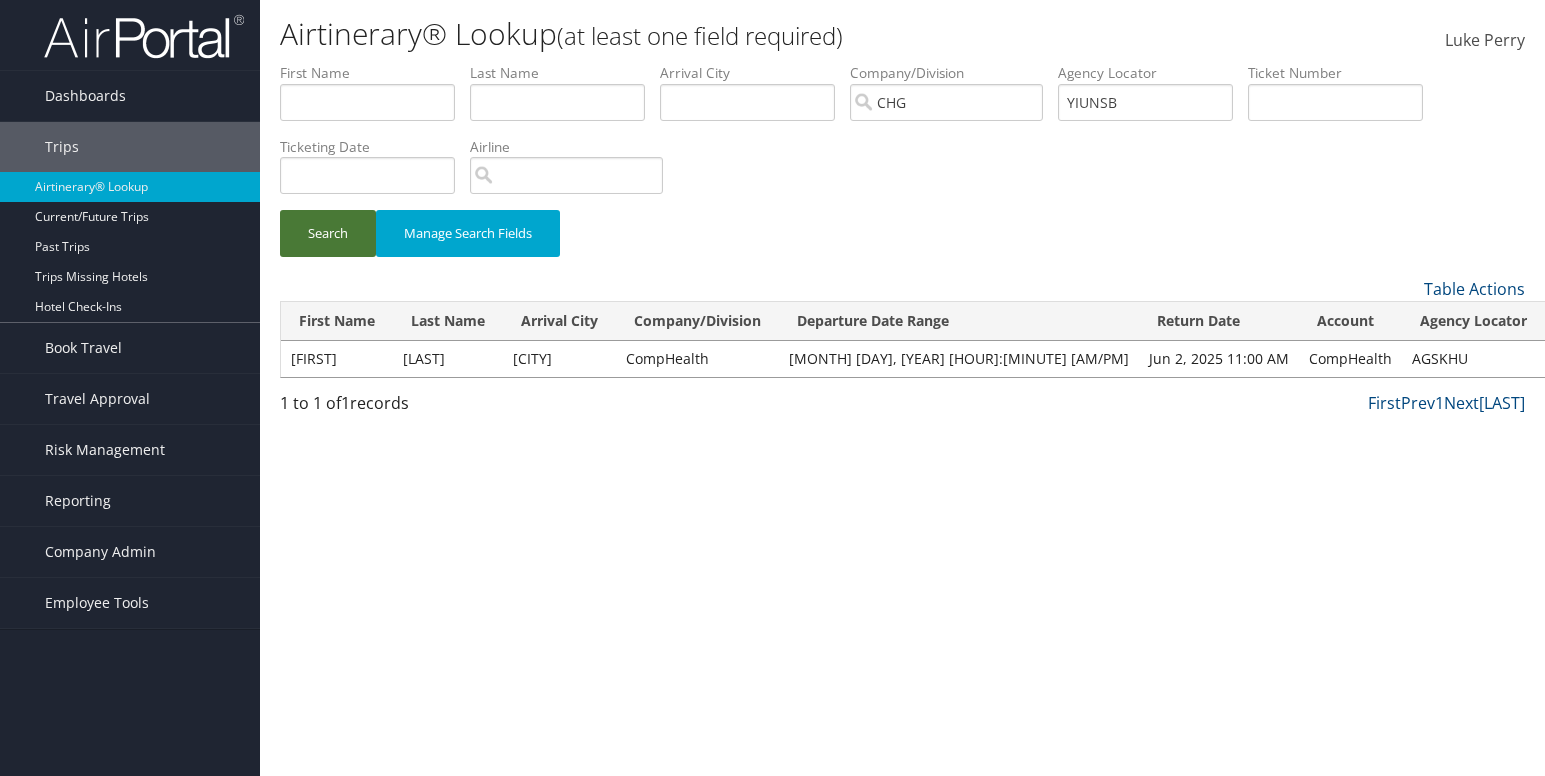 click on "Search" at bounding box center (328, 233) 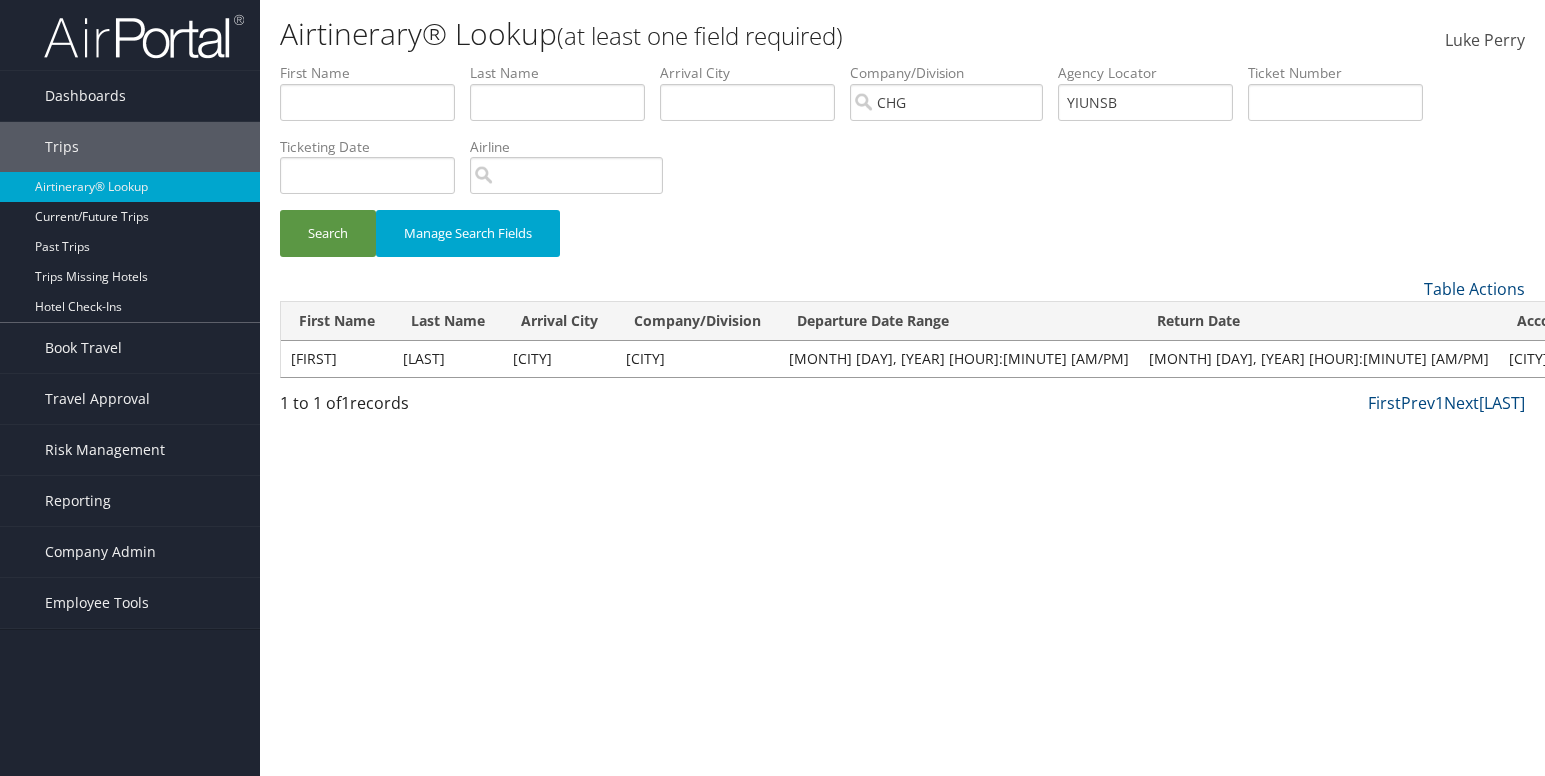 click on "View" at bounding box center [1760, 358] 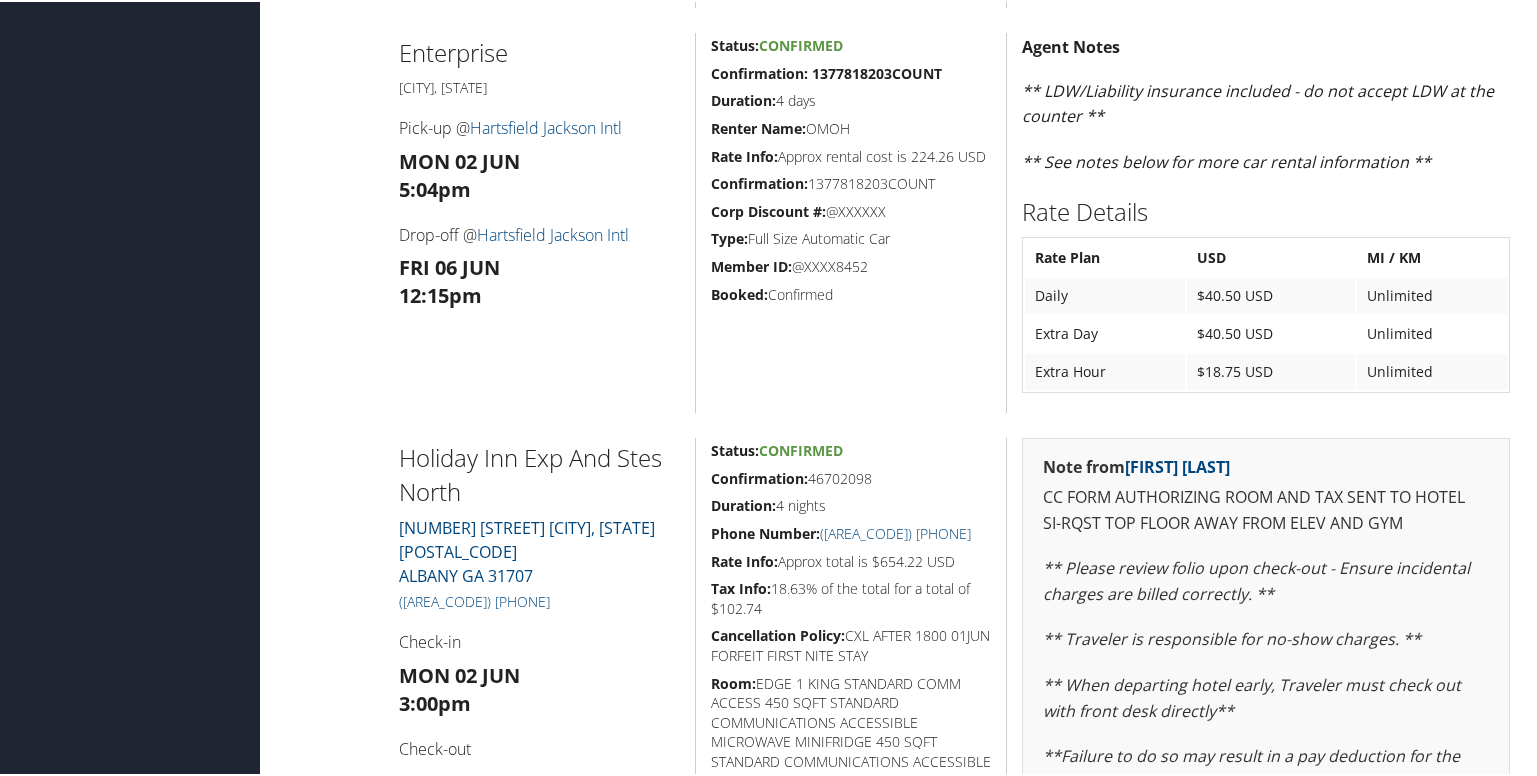 scroll, scrollTop: 900, scrollLeft: 0, axis: vertical 